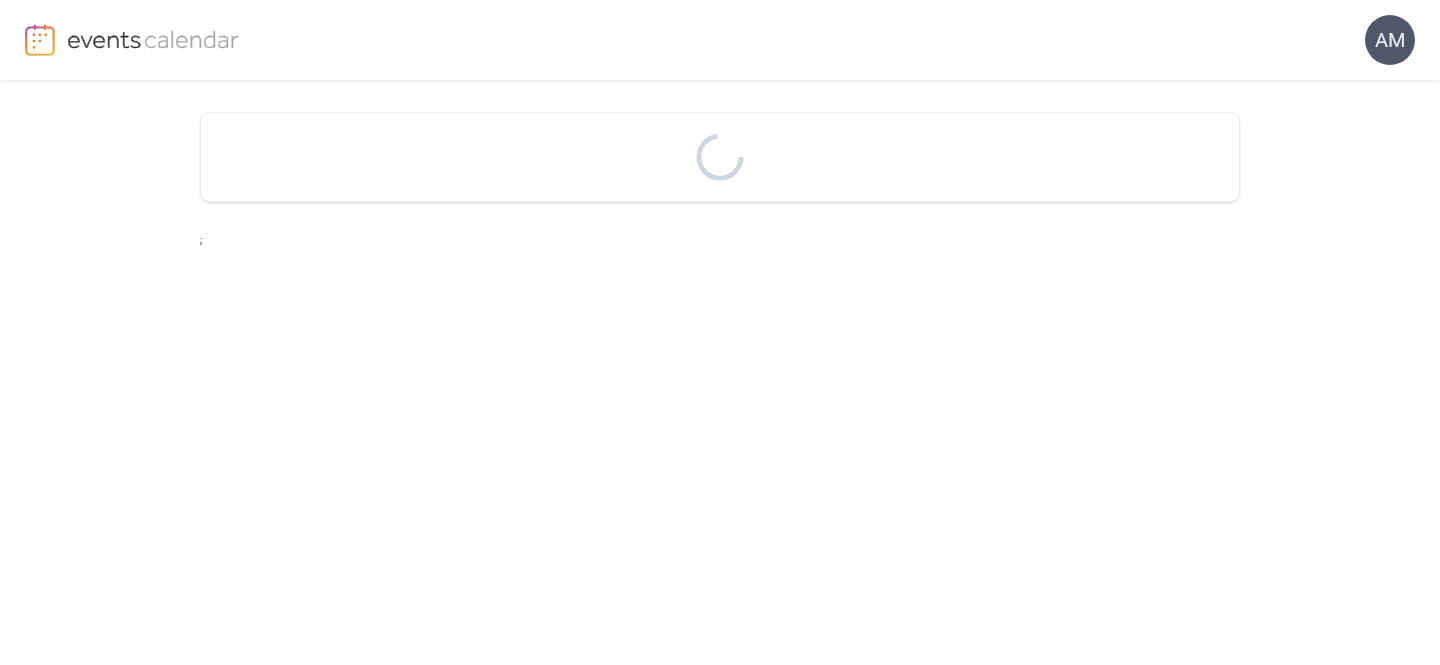 scroll, scrollTop: 0, scrollLeft: 0, axis: both 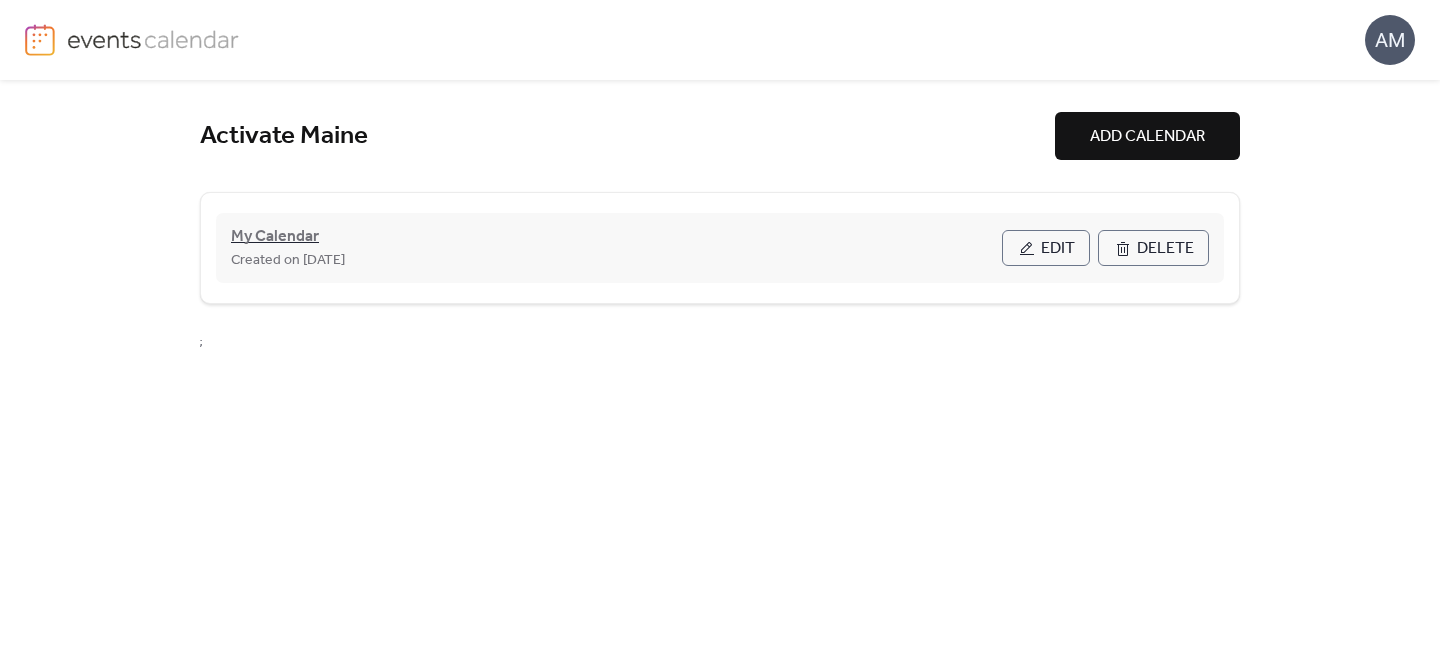 click on "My Calendar" at bounding box center [275, 237] 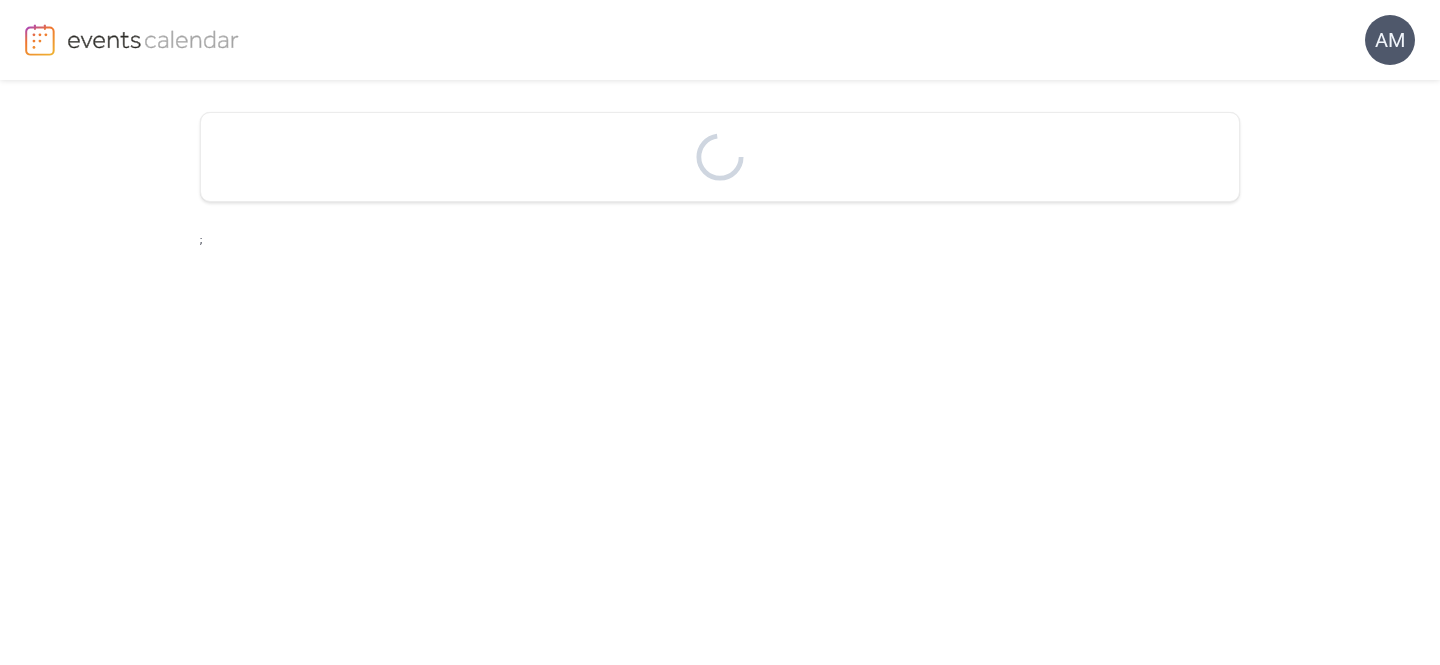 scroll, scrollTop: 0, scrollLeft: 0, axis: both 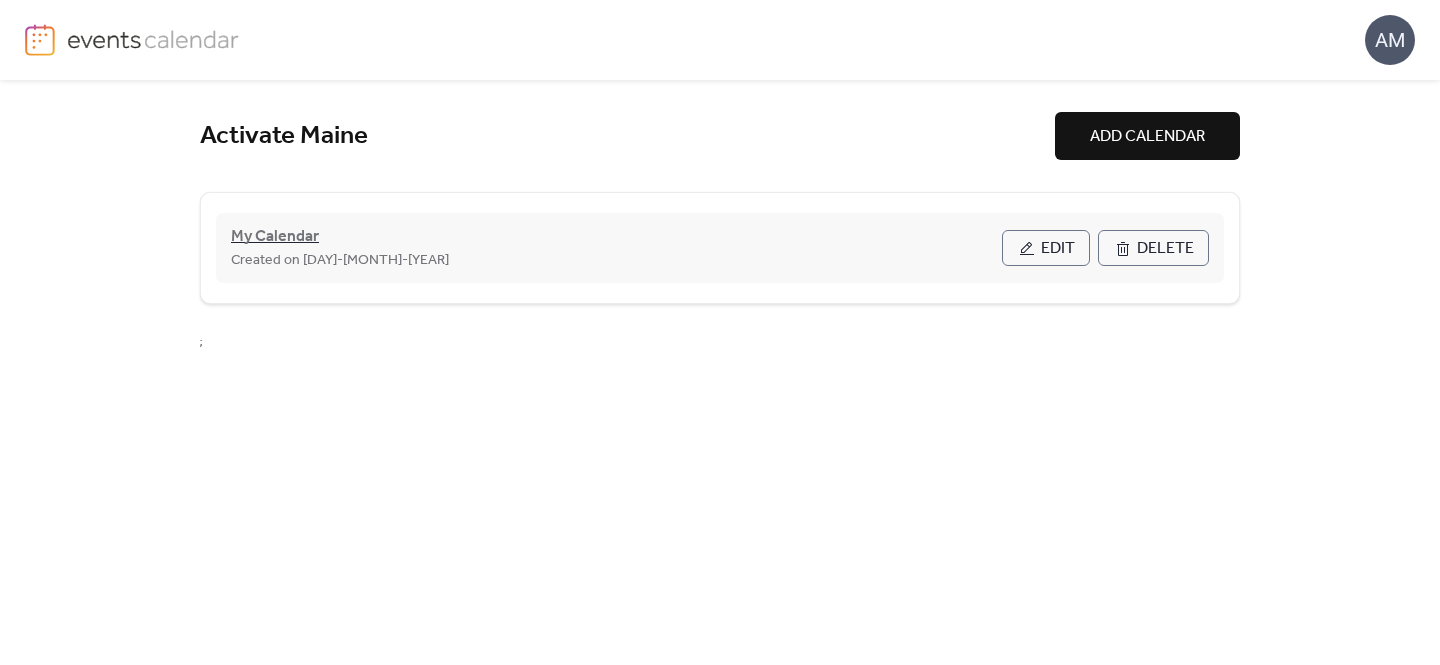 click on "My Calendar" at bounding box center (275, 237) 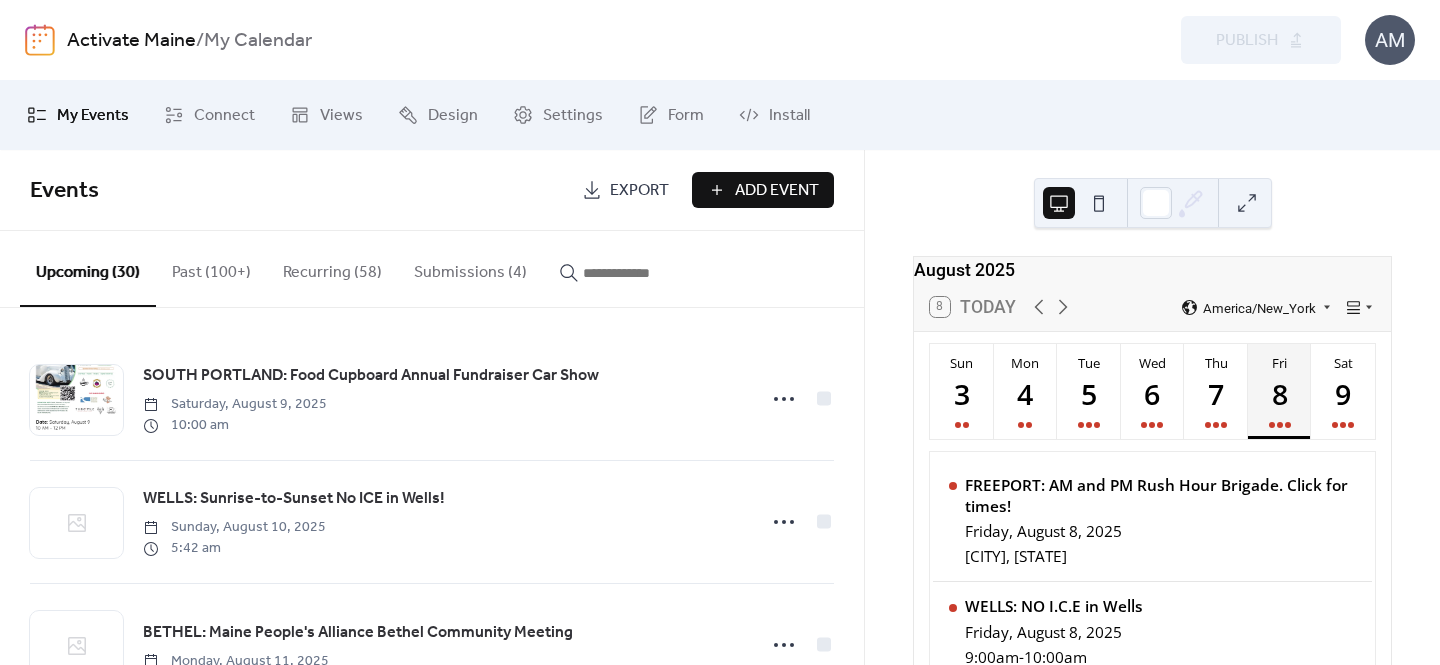 click on "Submissions (4)" at bounding box center [470, 268] 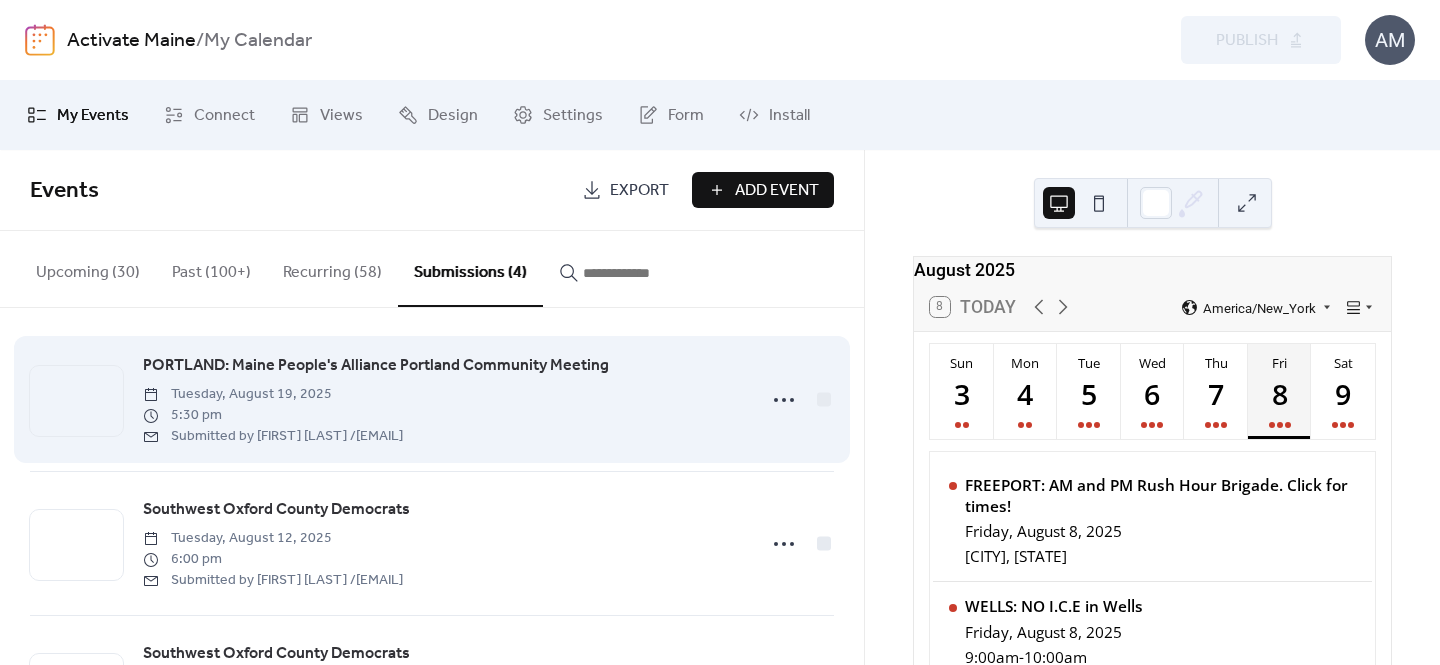scroll, scrollTop: 8, scrollLeft: 0, axis: vertical 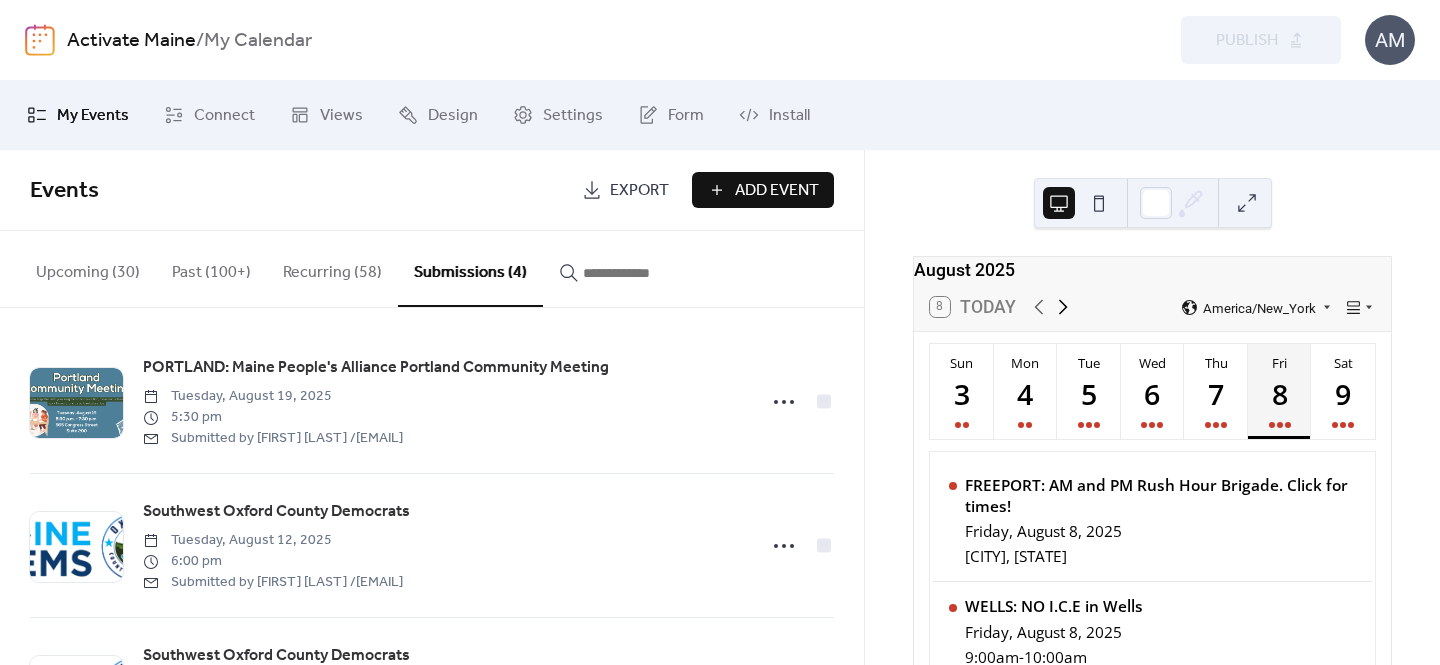 click 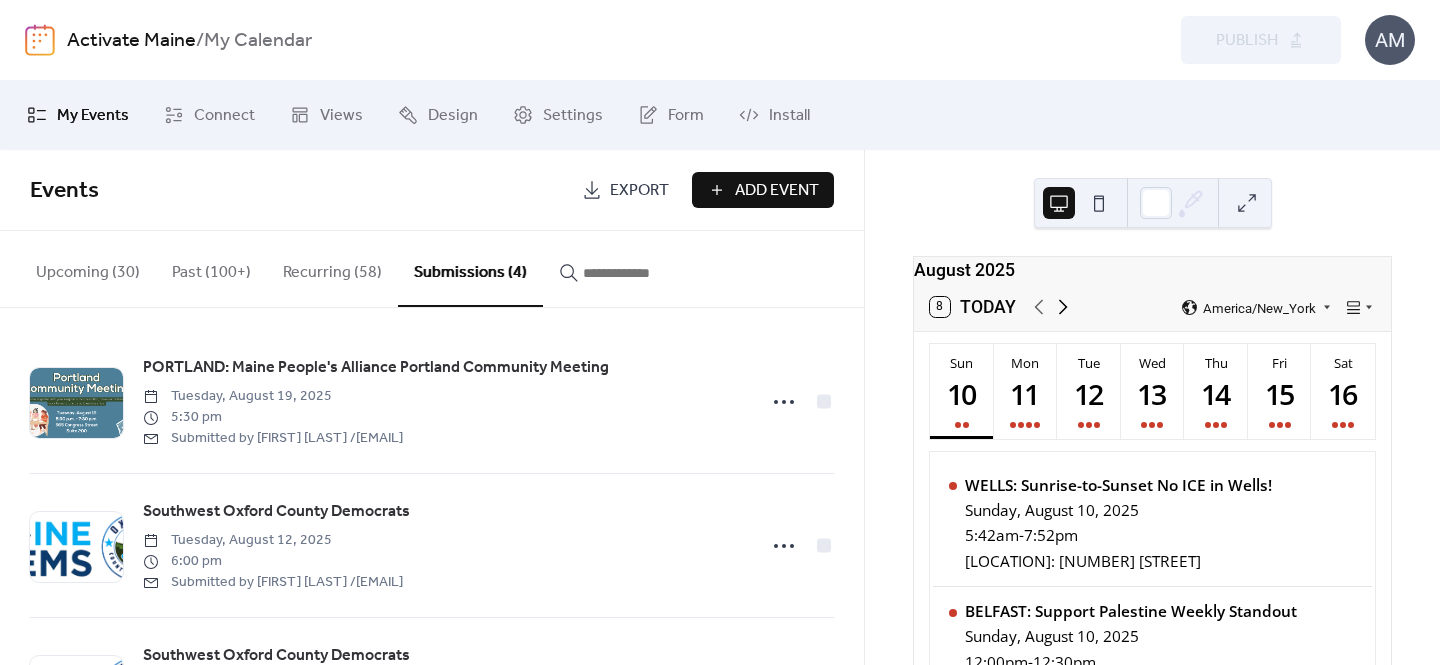 click 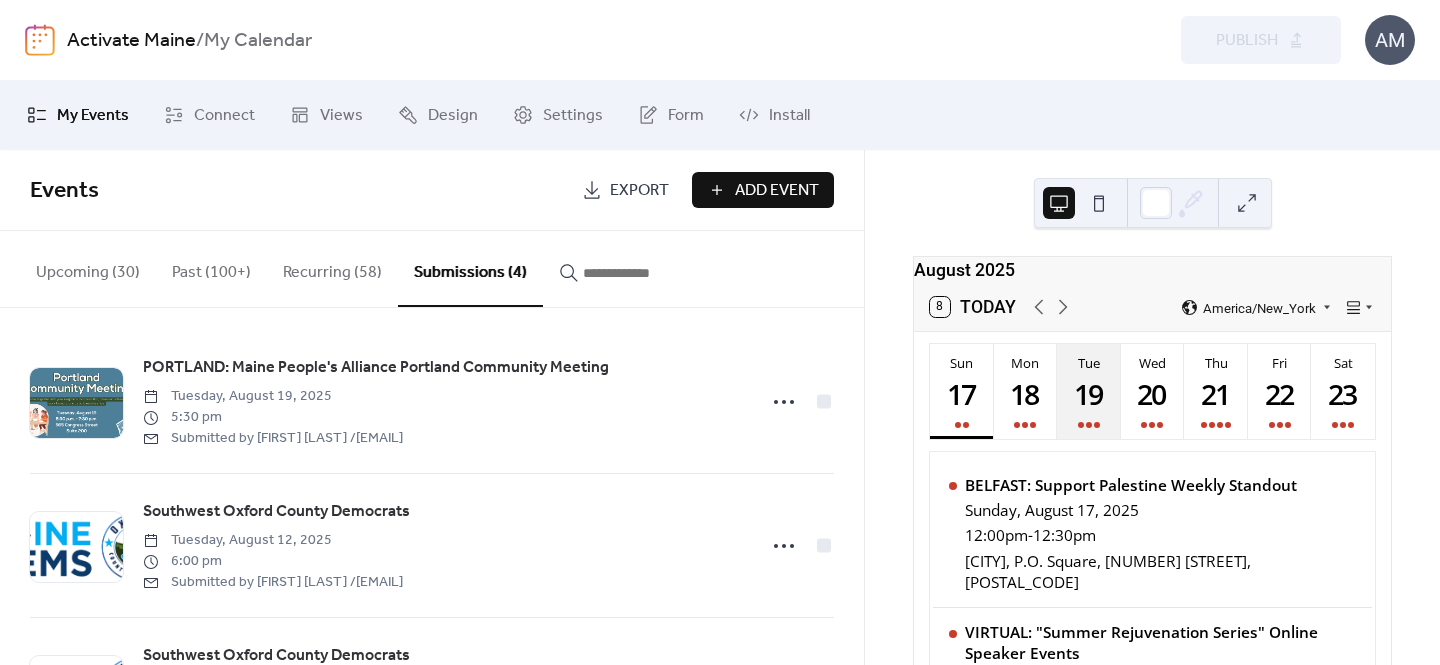 click on "19" at bounding box center (1088, 393) 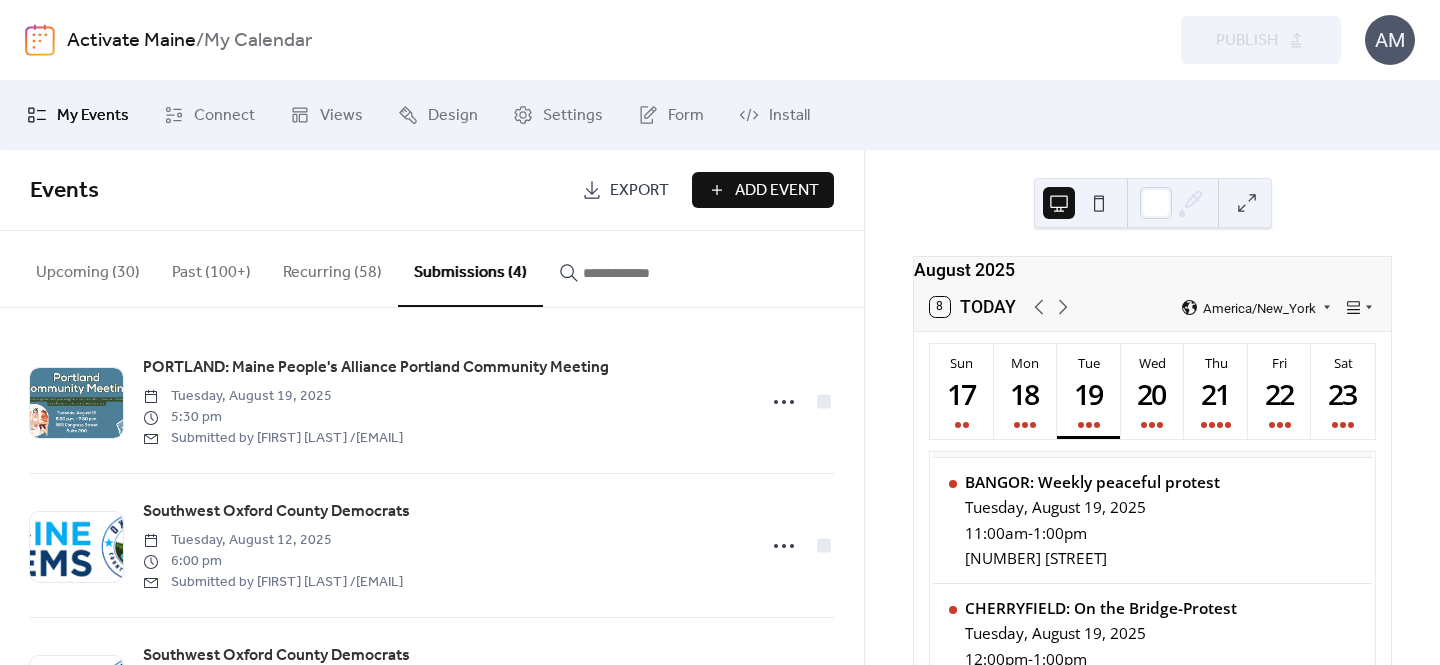 scroll, scrollTop: 0, scrollLeft: 0, axis: both 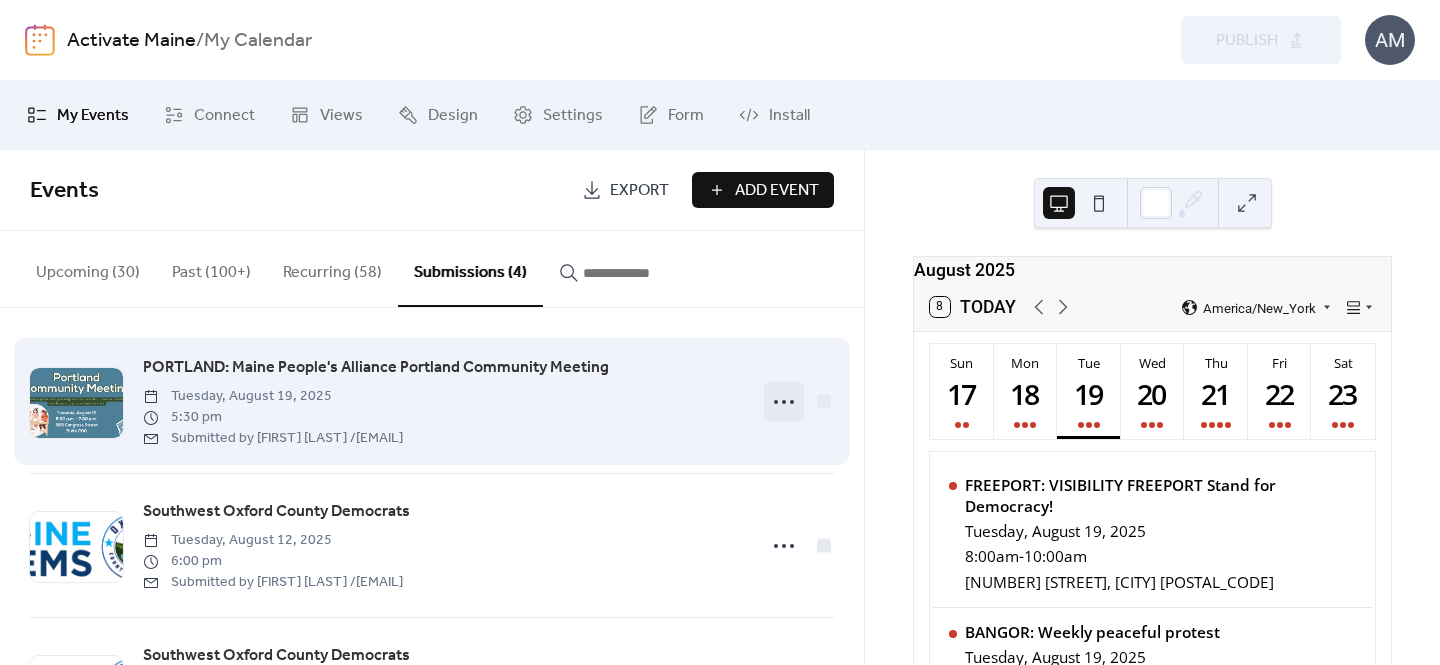 click 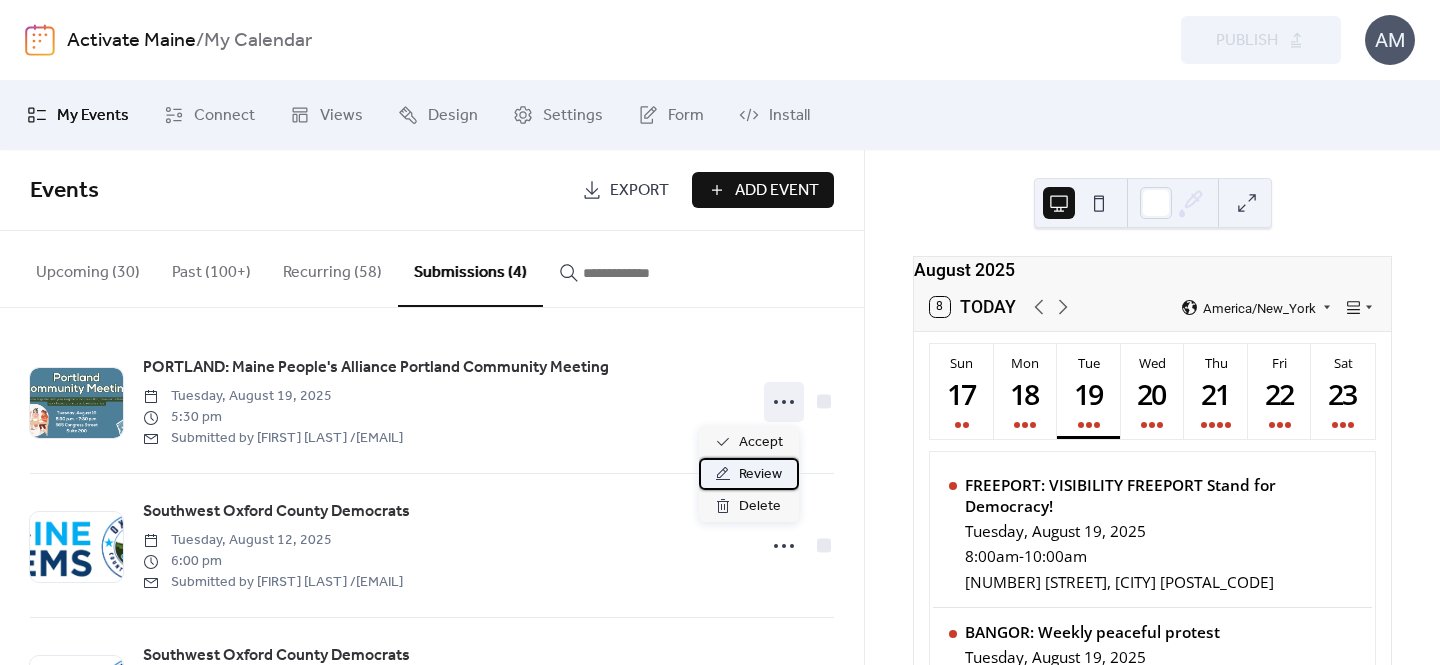 click on "Review" at bounding box center [760, 475] 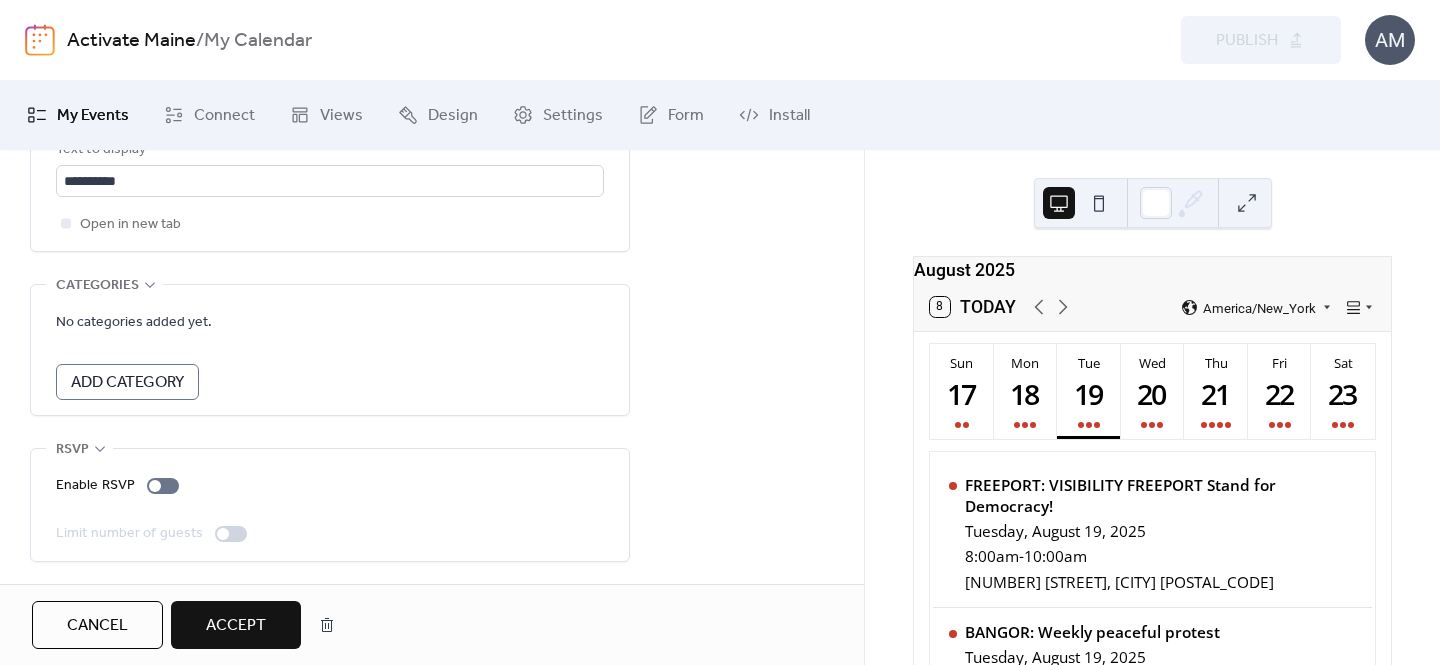 scroll, scrollTop: 1430, scrollLeft: 0, axis: vertical 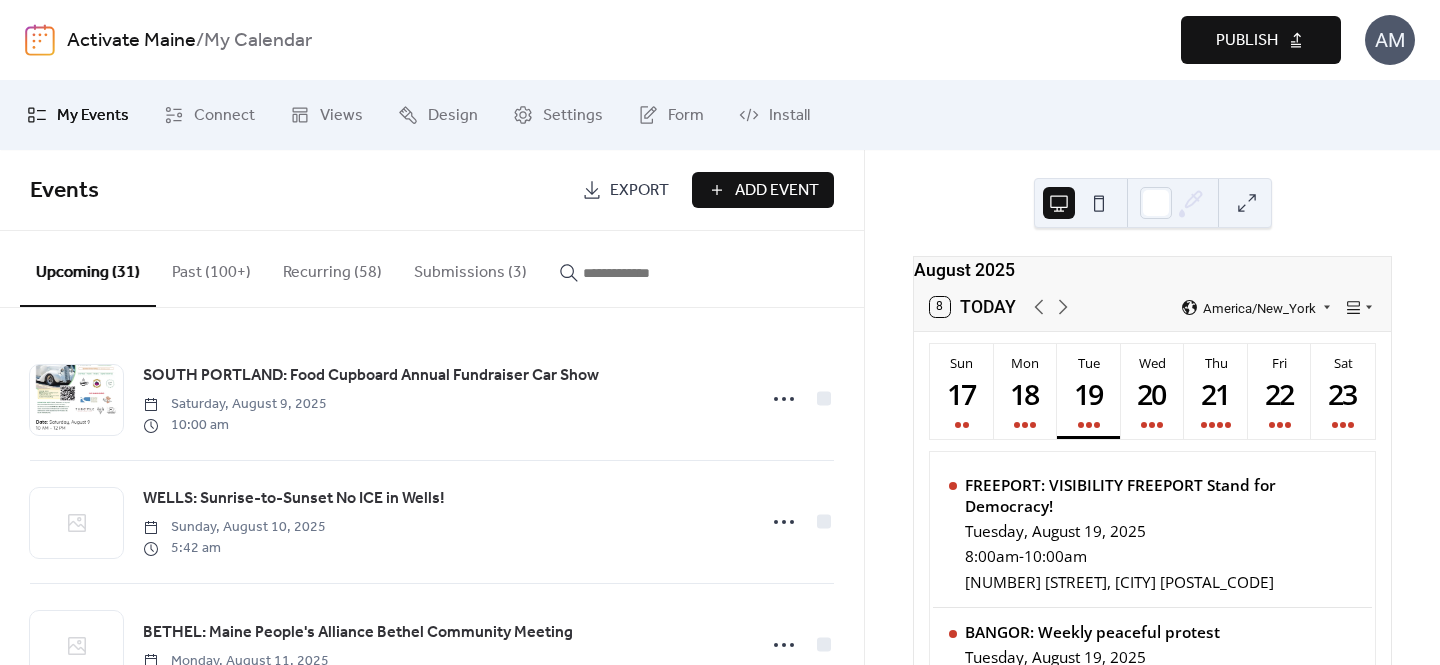 click on "Publish" at bounding box center [1247, 41] 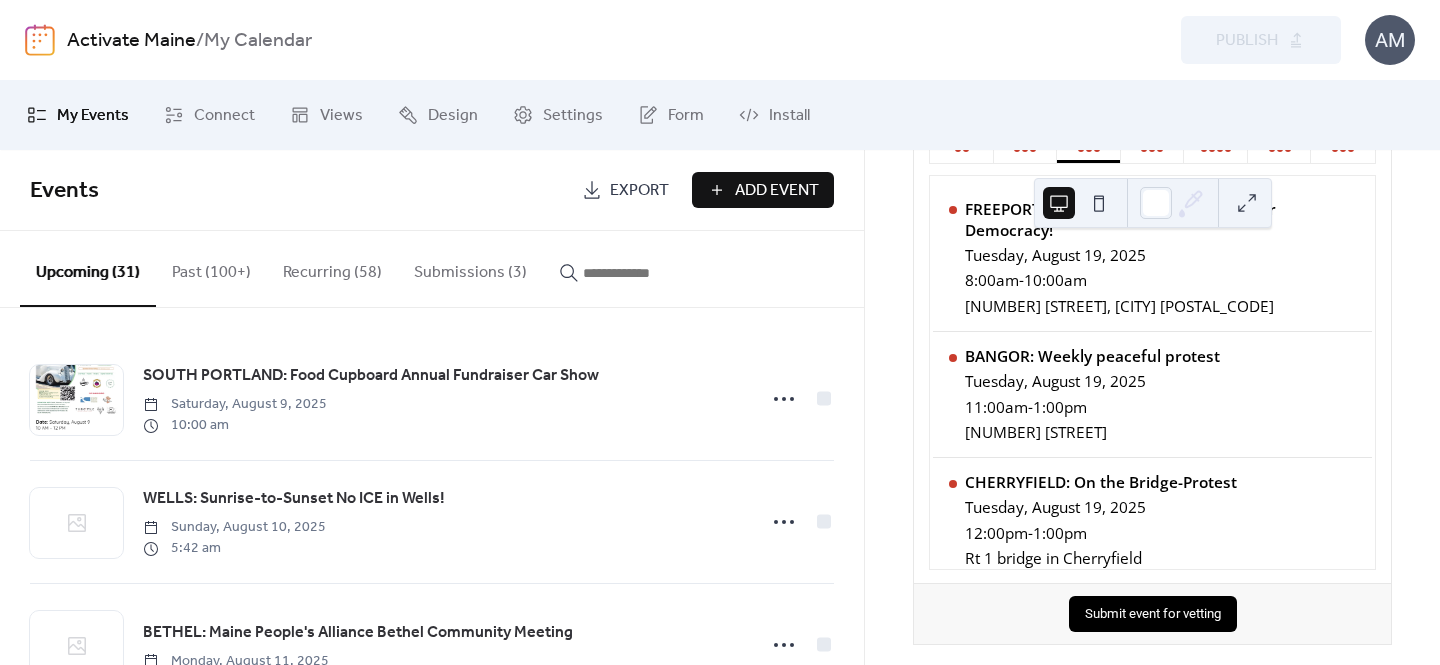 scroll, scrollTop: 288, scrollLeft: 0, axis: vertical 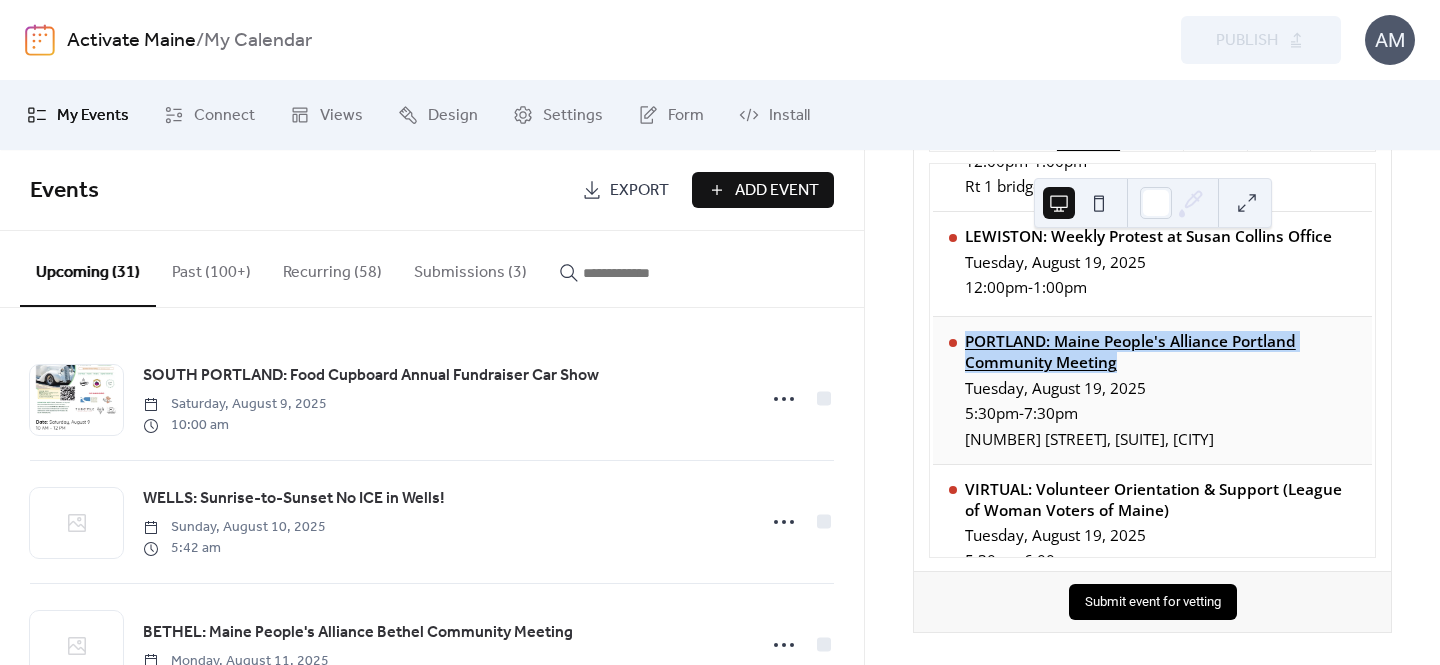 drag, startPoint x: 959, startPoint y: 350, endPoint x: 1168, endPoint y: 381, distance: 211.28653 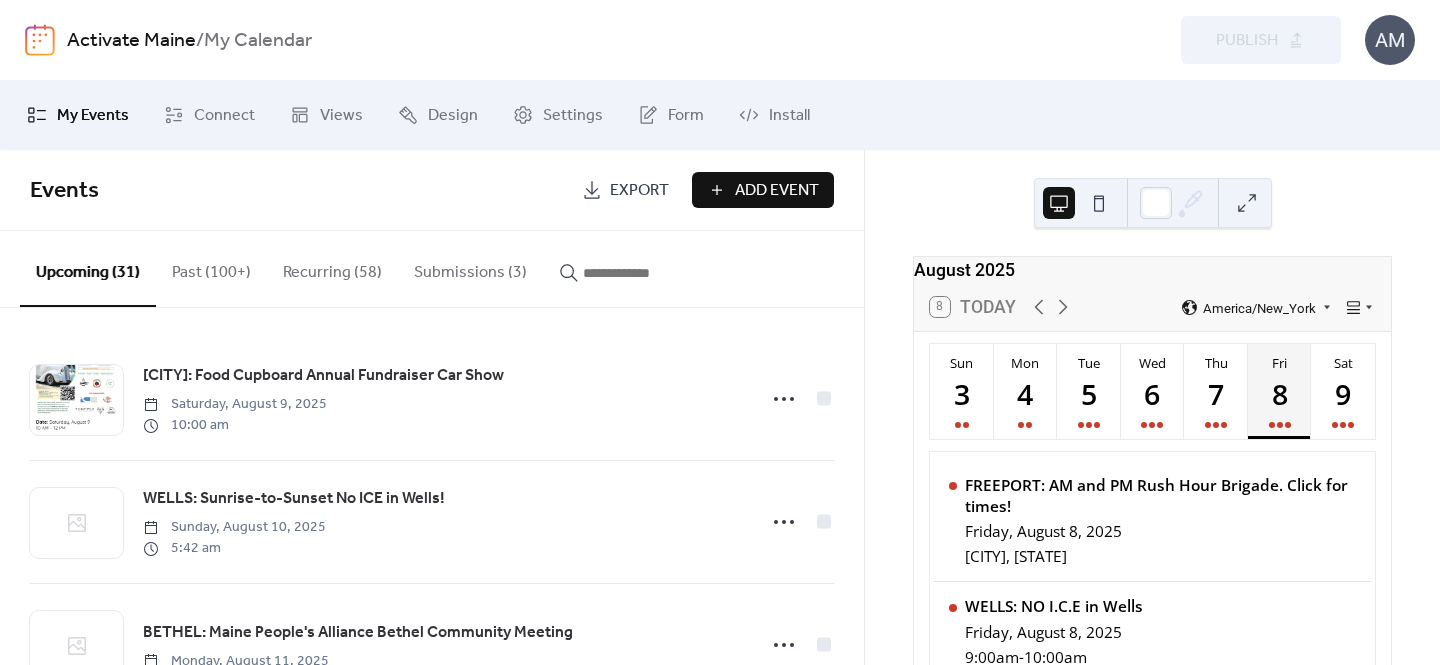 scroll, scrollTop: 0, scrollLeft: 0, axis: both 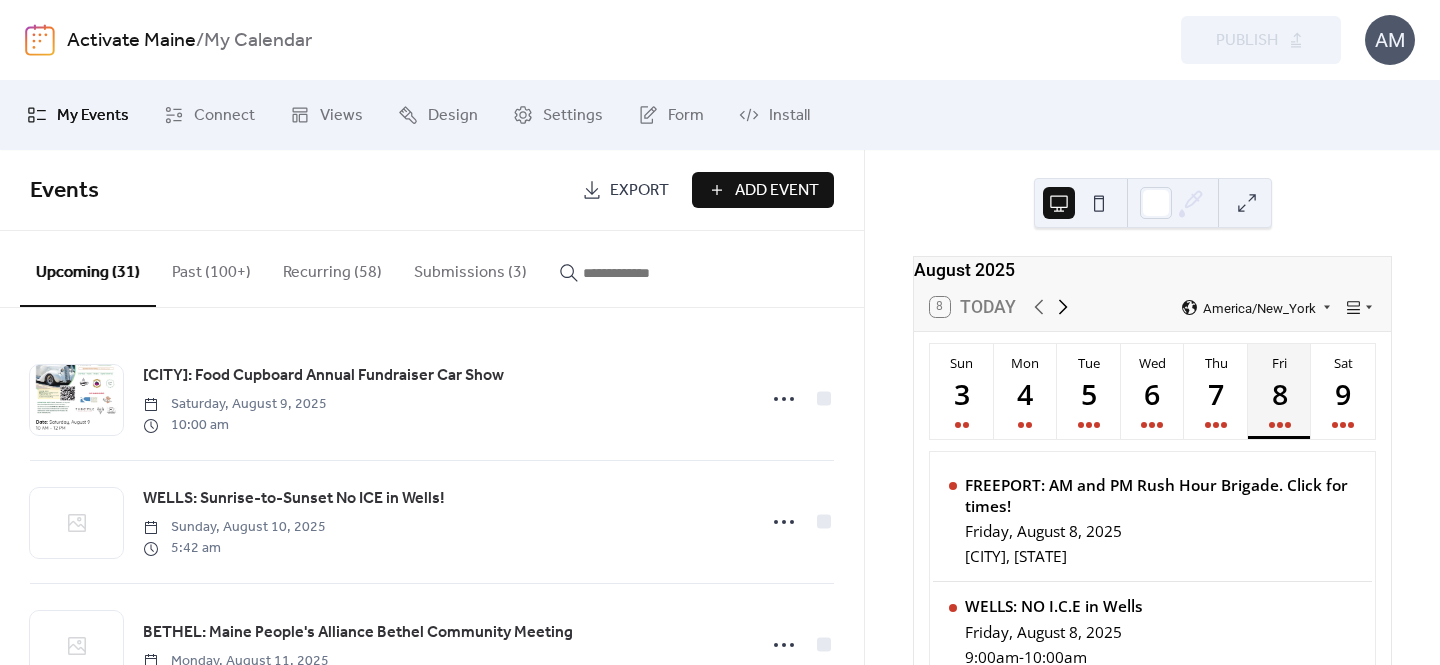 click 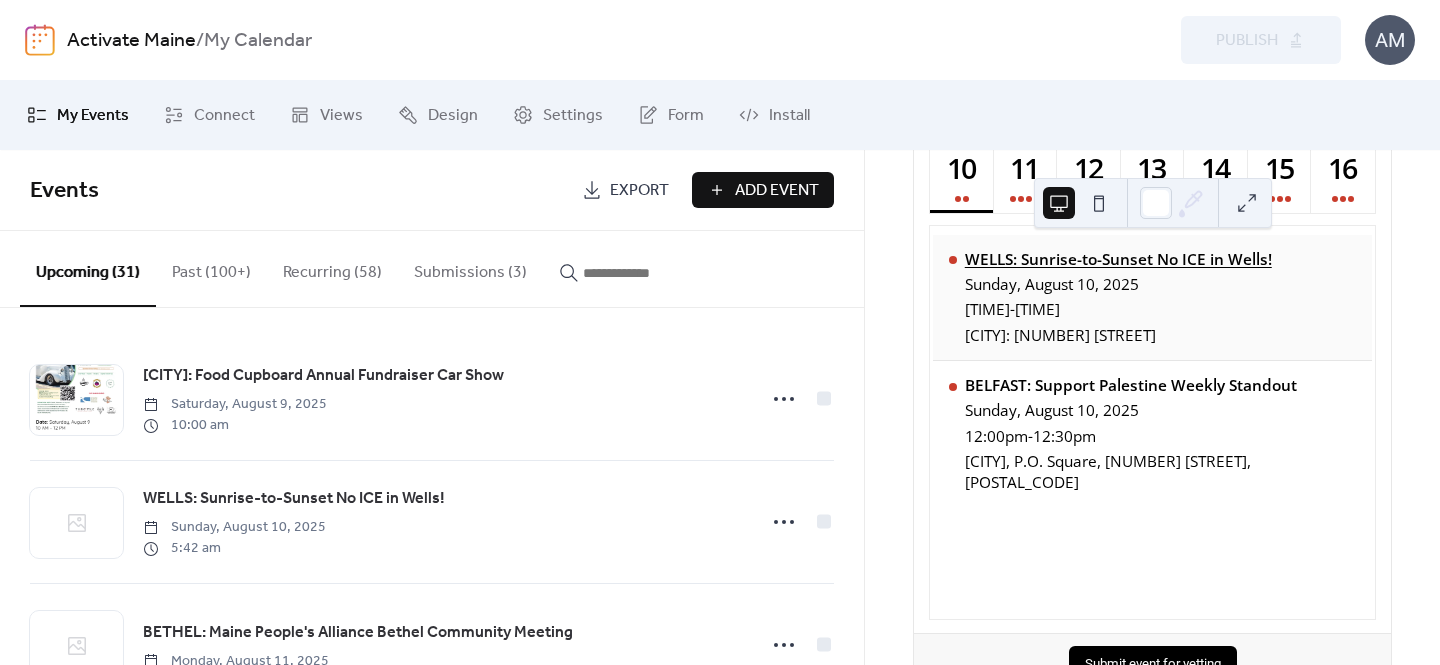 scroll, scrollTop: 0, scrollLeft: 0, axis: both 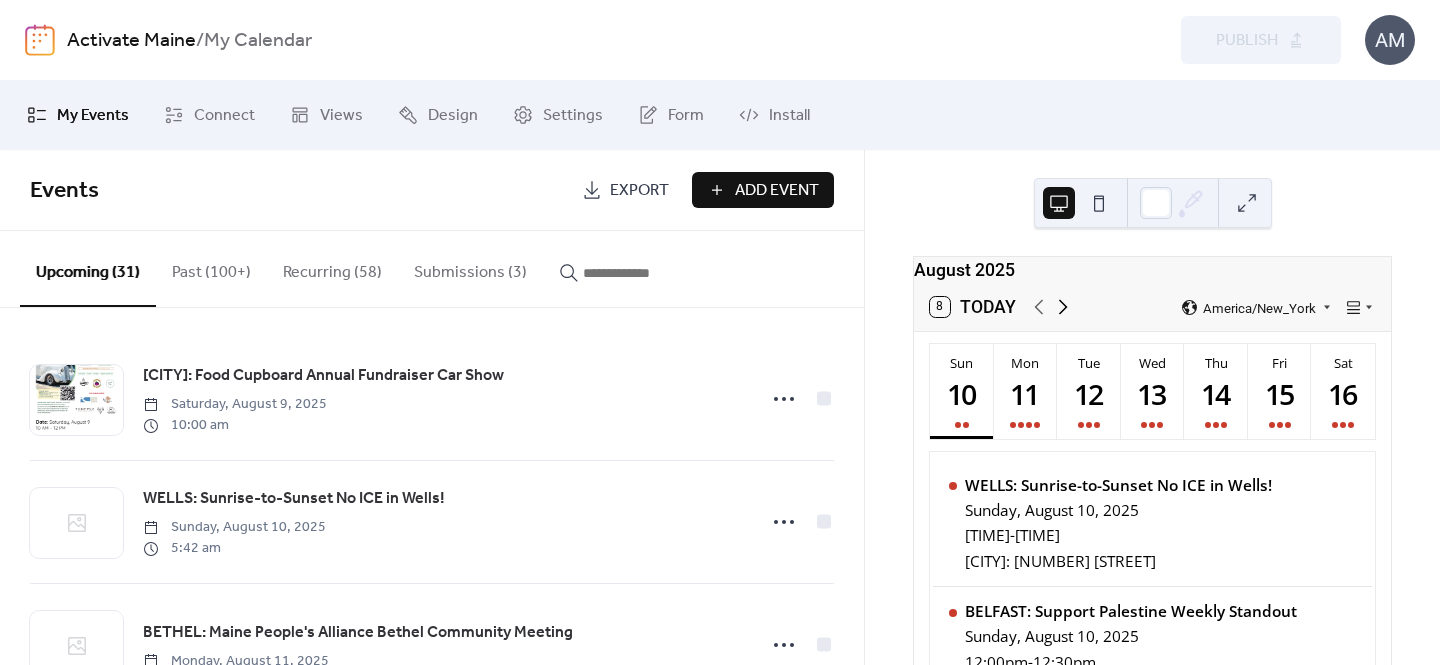 click 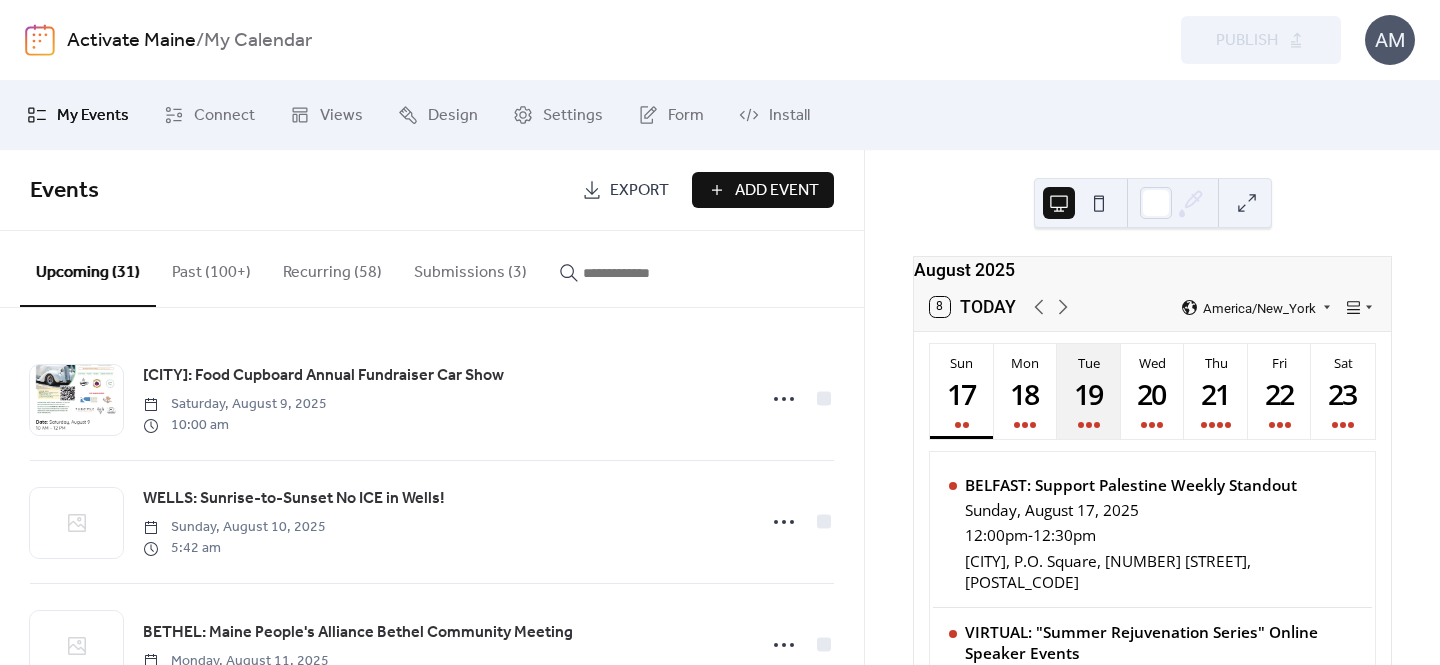 click on "19" at bounding box center [1088, 393] 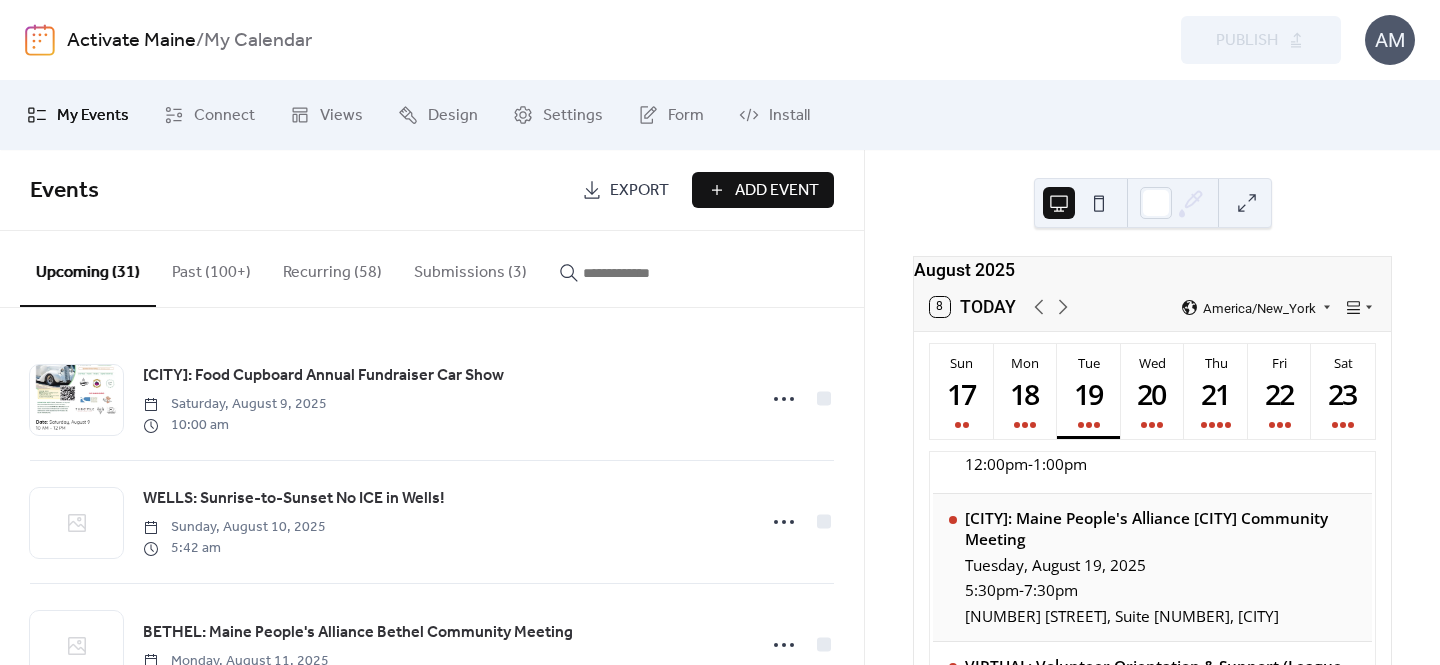 scroll, scrollTop: 476, scrollLeft: 0, axis: vertical 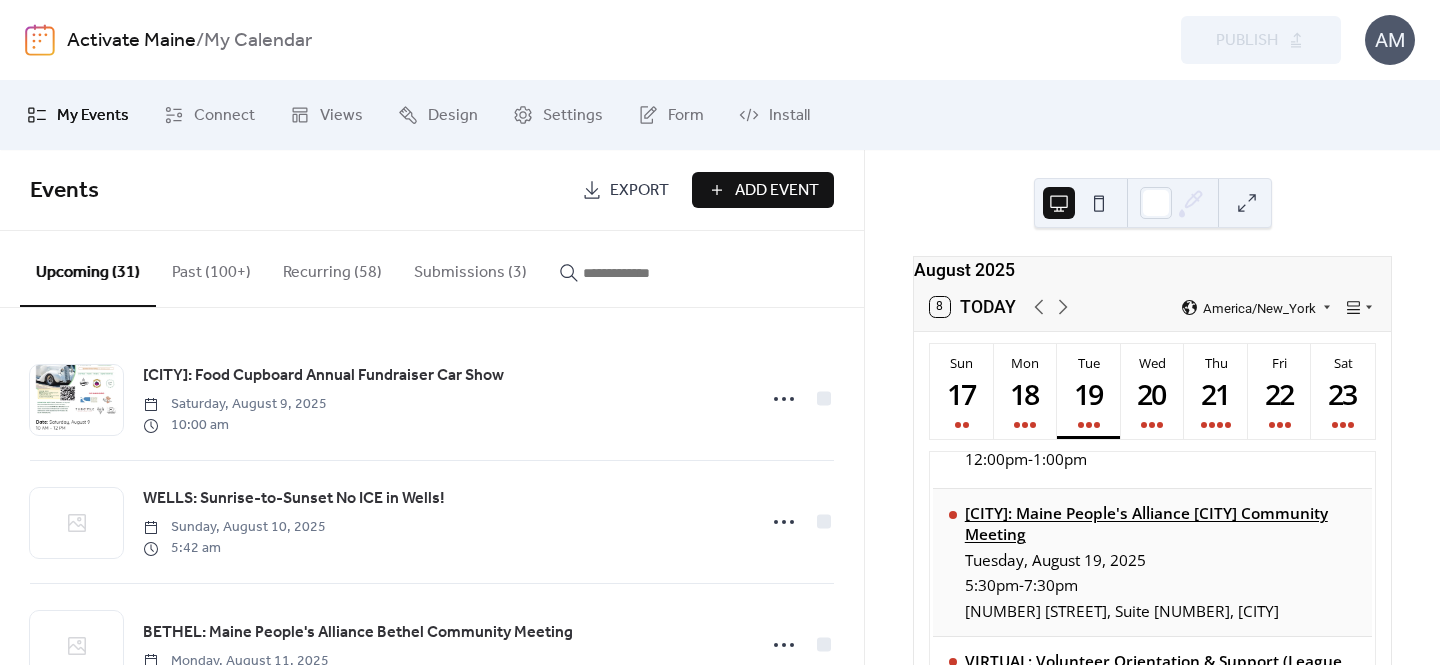 click on "[CITY]: Maine People's Alliance [CITY] Community Meeting" at bounding box center [1161, 524] 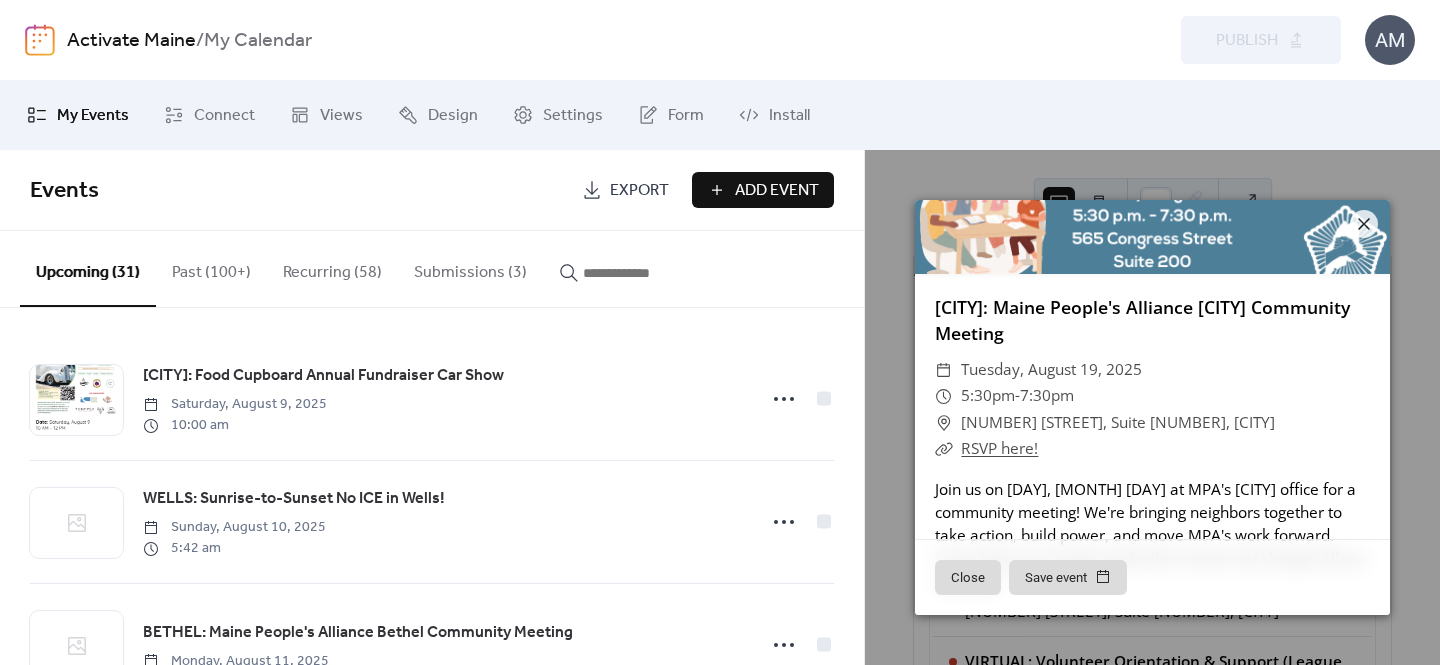 scroll, scrollTop: 236, scrollLeft: 0, axis: vertical 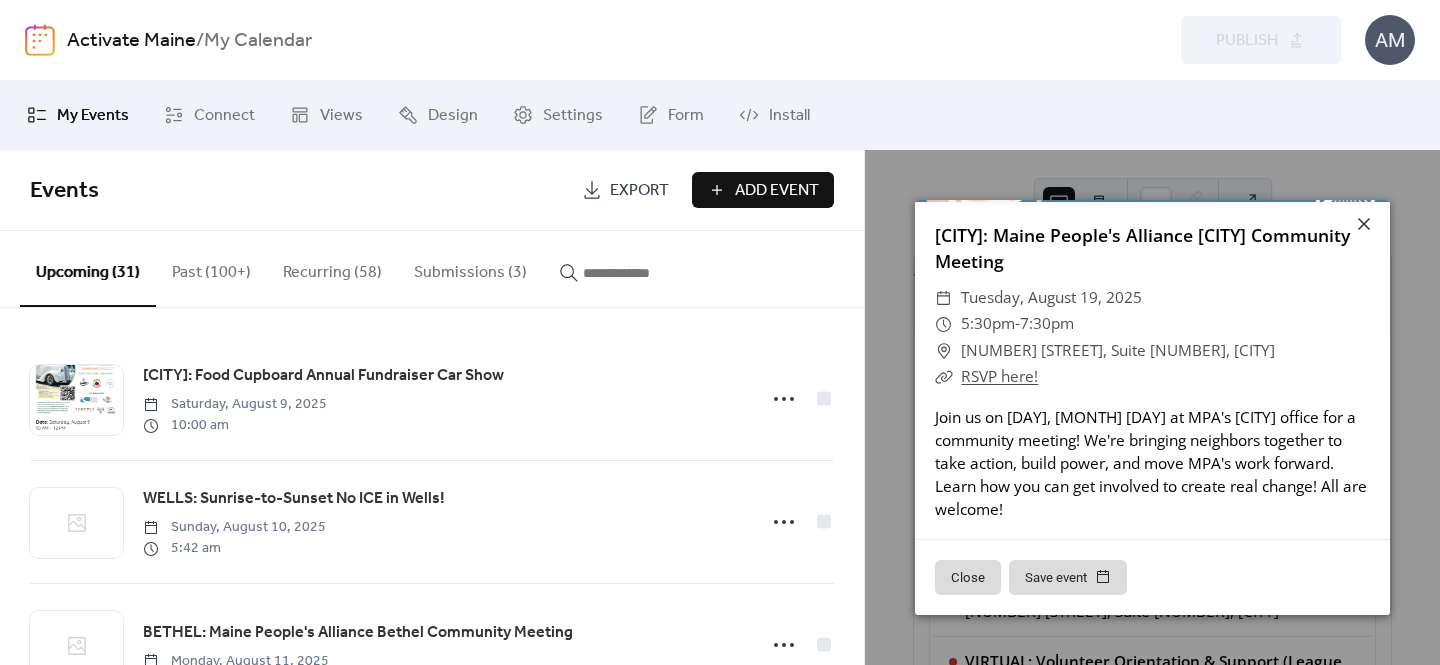 click on "RSVP here!" at bounding box center [999, 376] 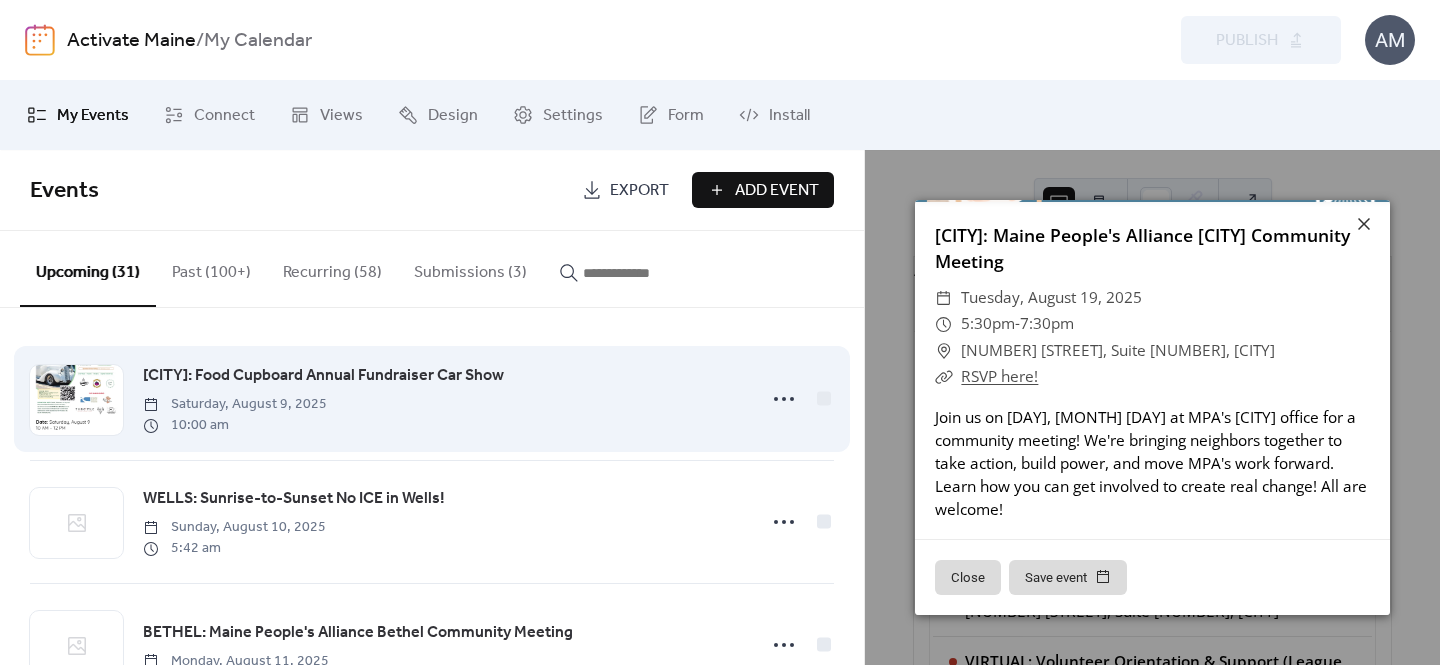 scroll, scrollTop: 1, scrollLeft: 0, axis: vertical 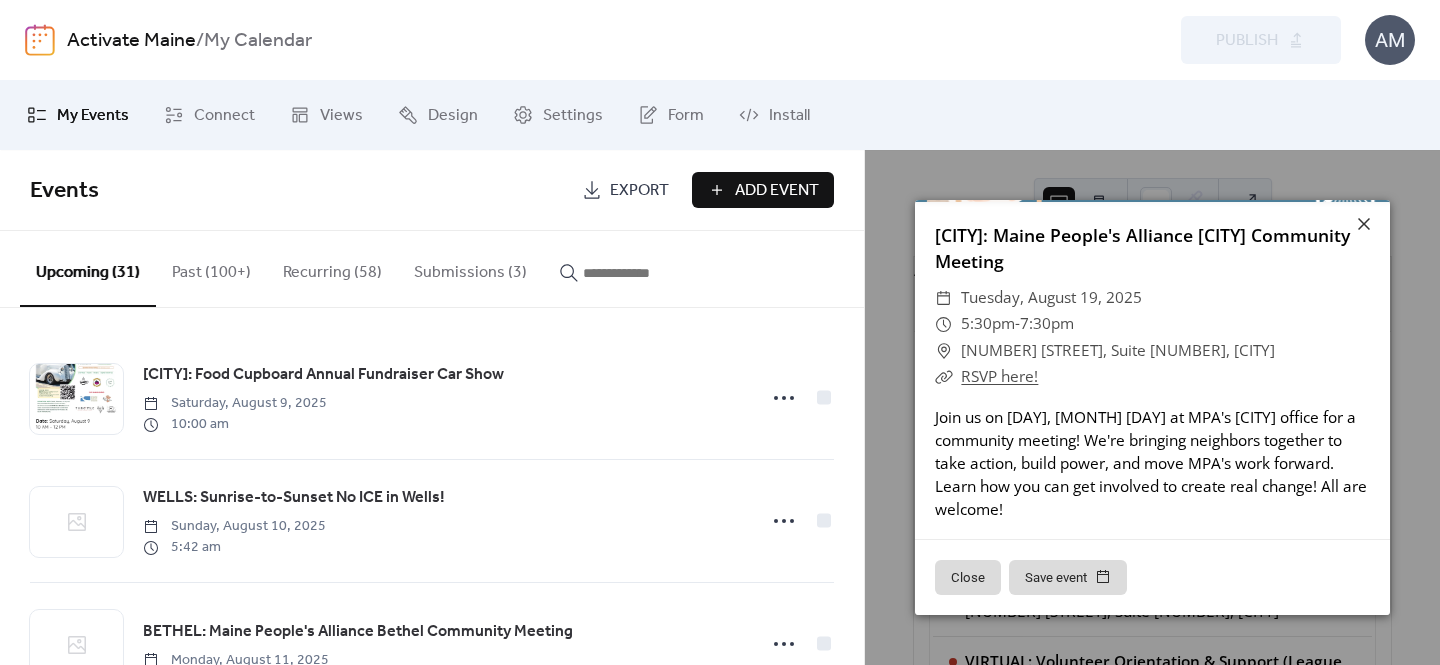 click on "Submissions (3)" at bounding box center [470, 268] 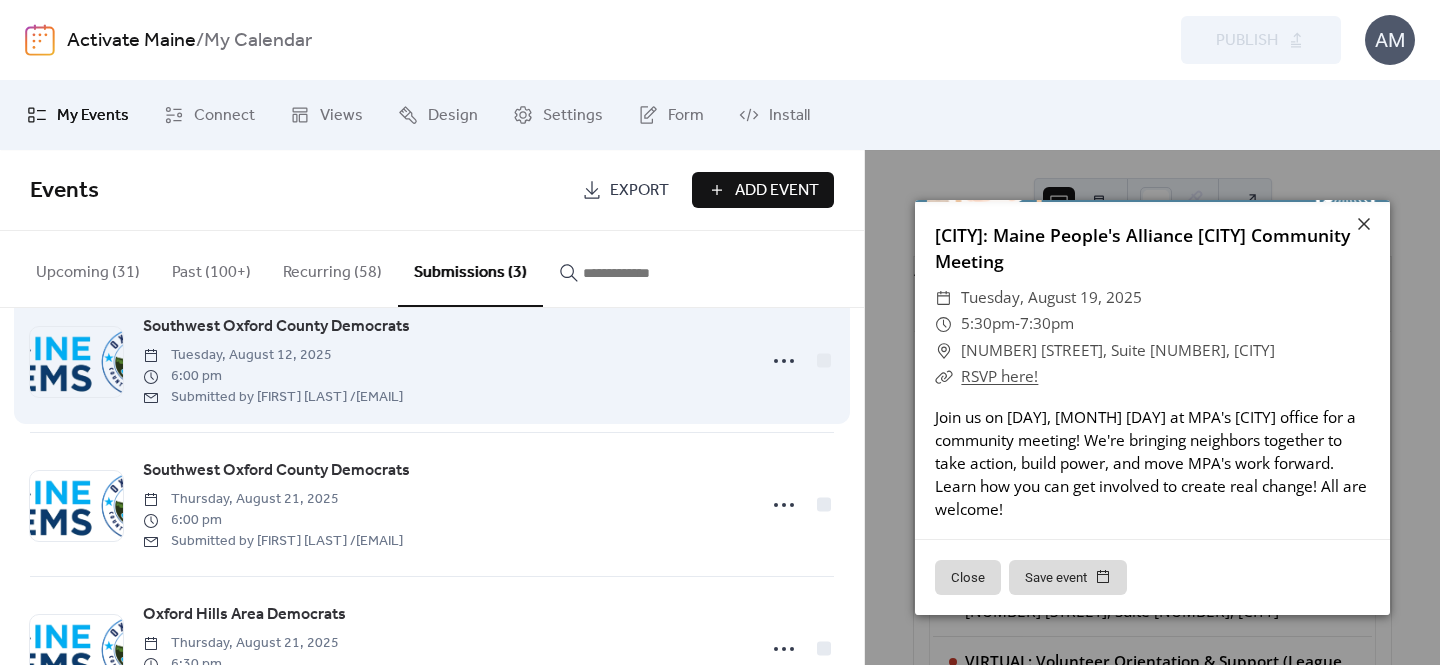 scroll, scrollTop: 0, scrollLeft: 0, axis: both 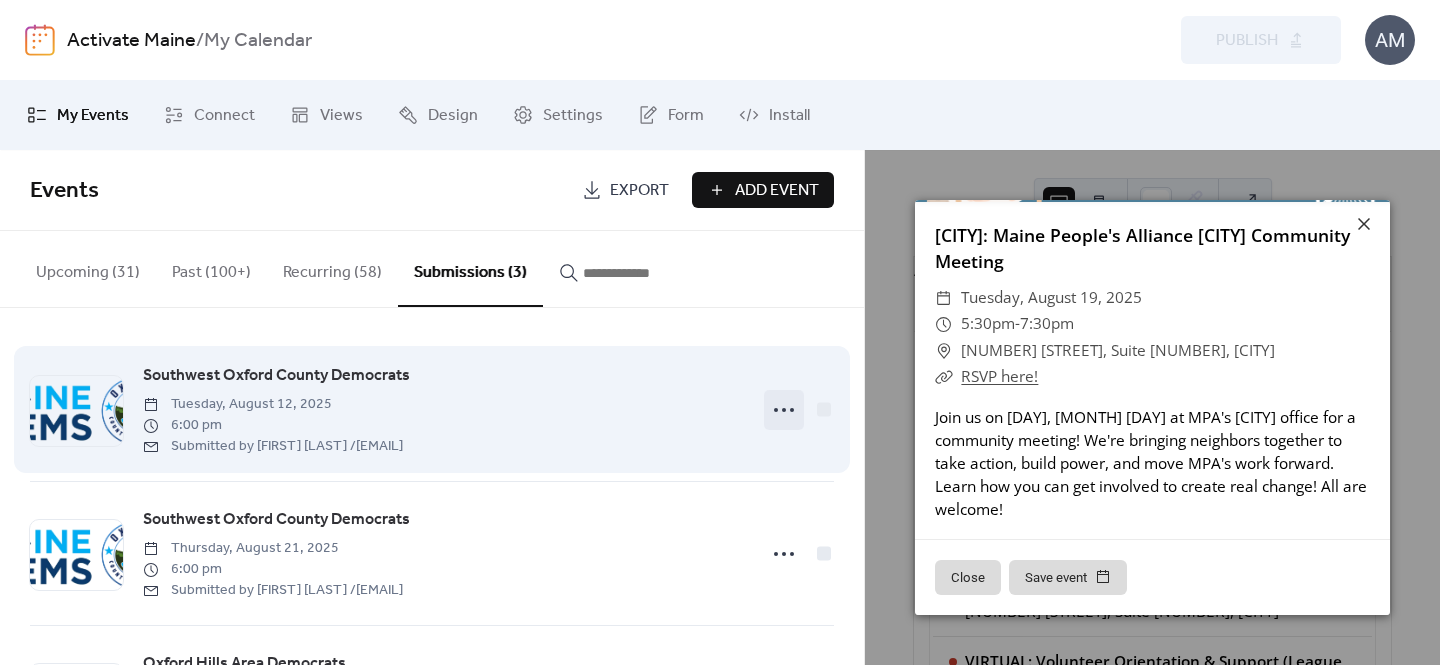 click 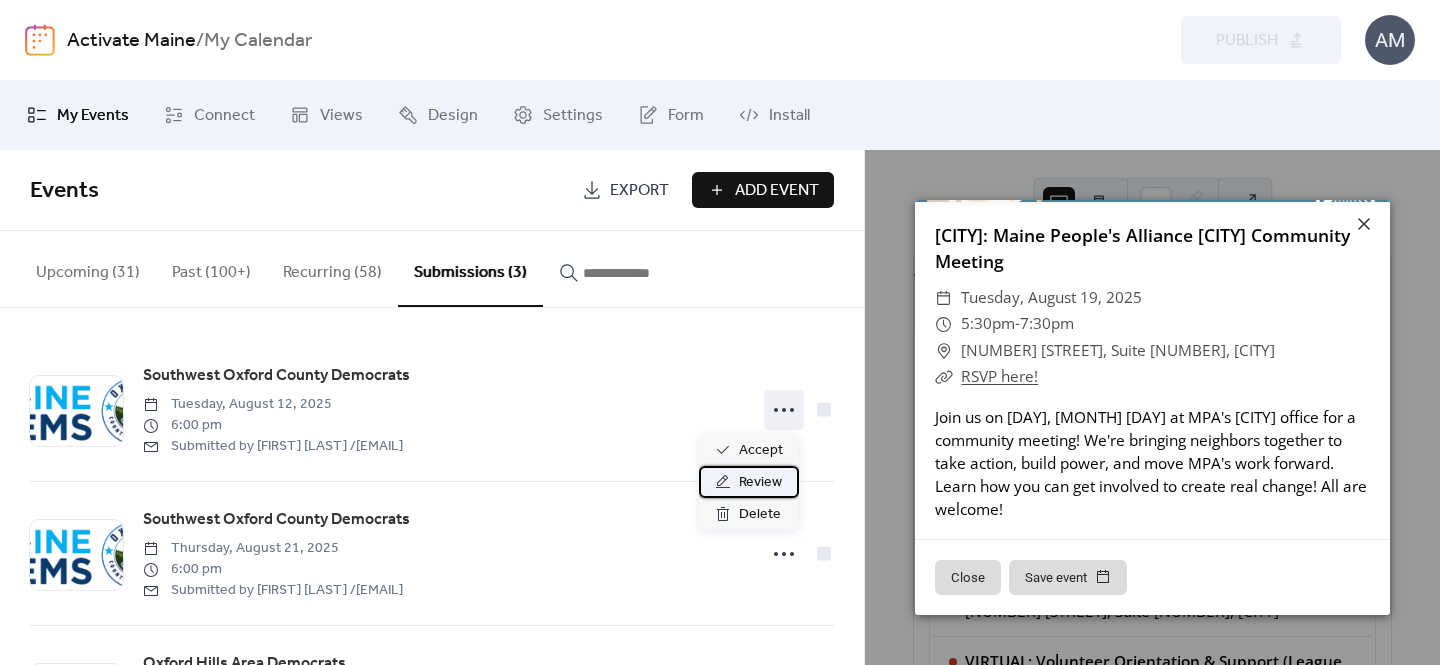 click on "Review" at bounding box center [760, 483] 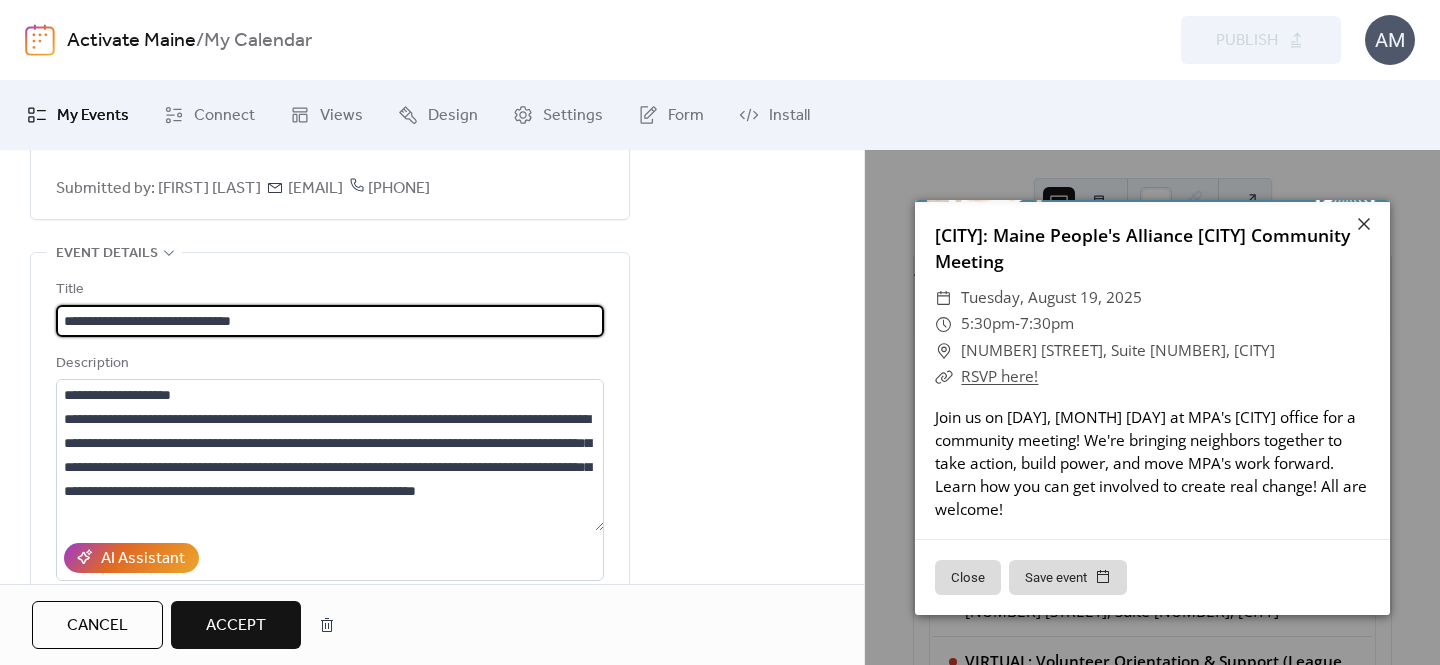 scroll, scrollTop: 109, scrollLeft: 0, axis: vertical 